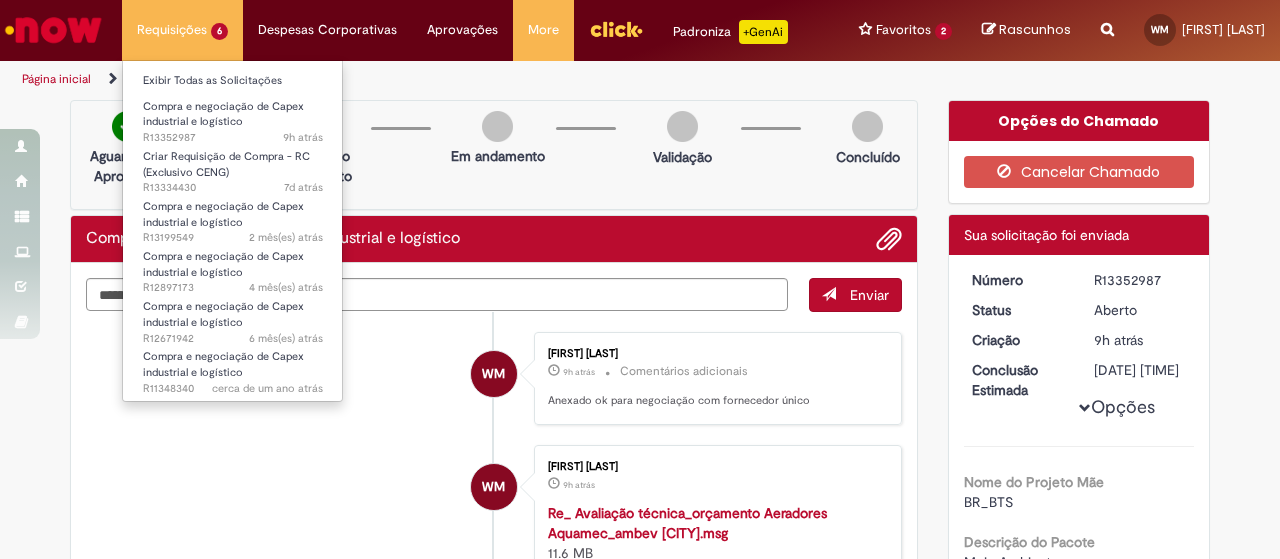 scroll, scrollTop: 0, scrollLeft: 0, axis: both 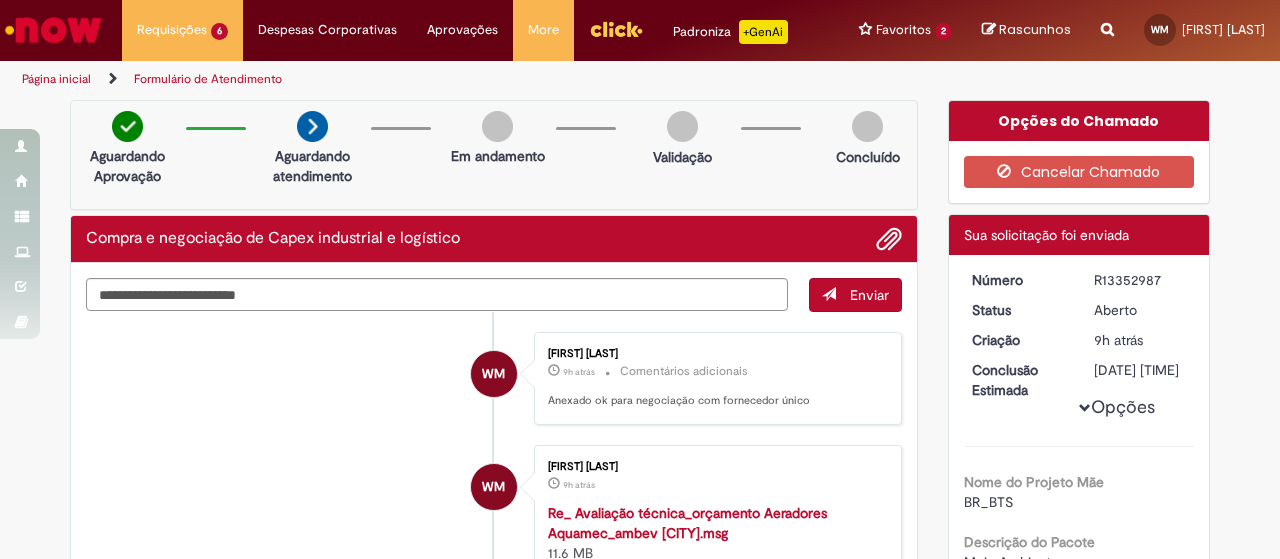 click at bounding box center (53, 30) 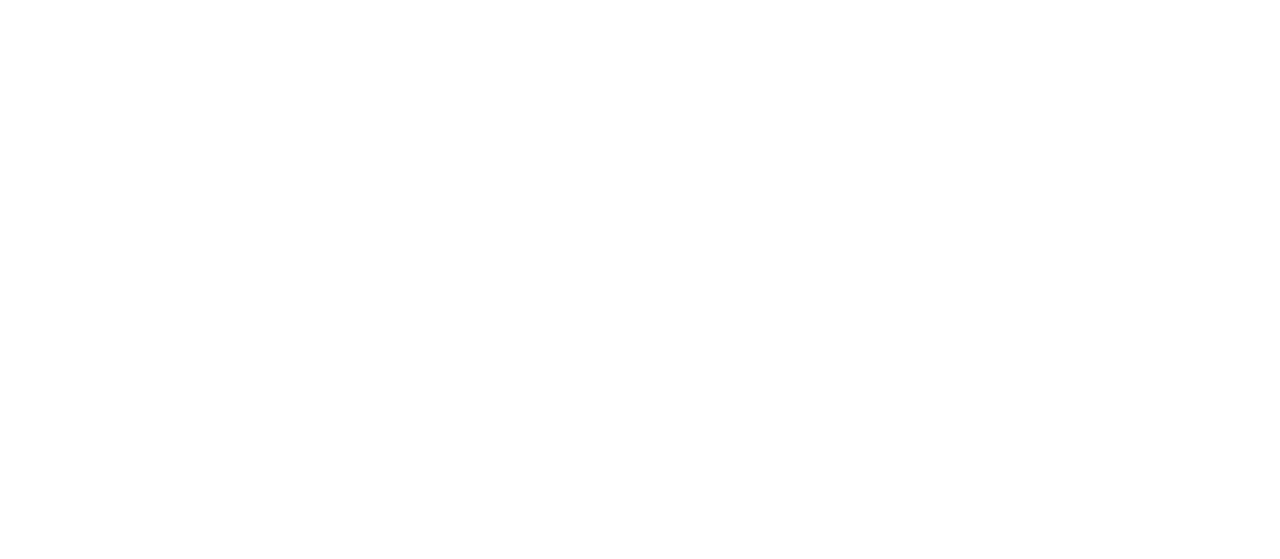 scroll, scrollTop: 0, scrollLeft: 0, axis: both 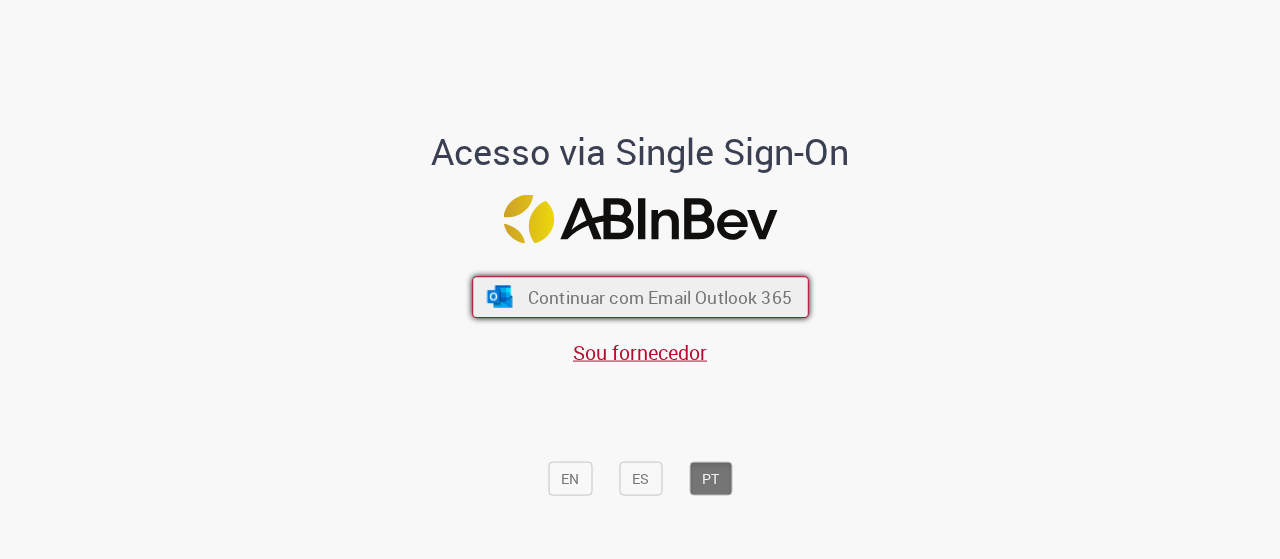 click on "Continuar com Email Outlook 365" at bounding box center (640, 297) 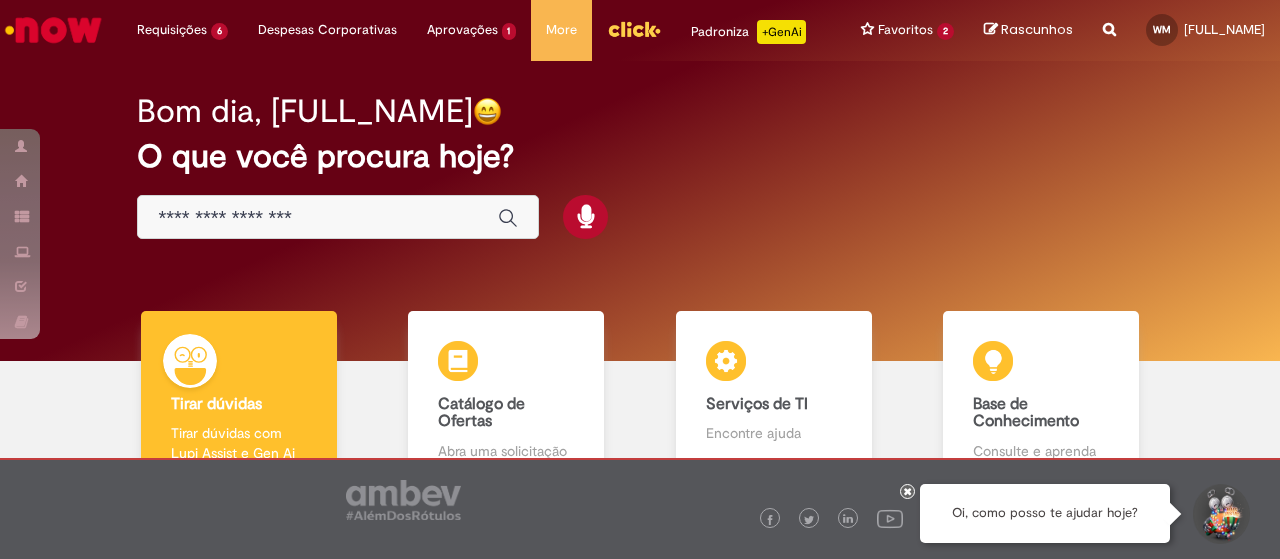 scroll, scrollTop: 0, scrollLeft: 0, axis: both 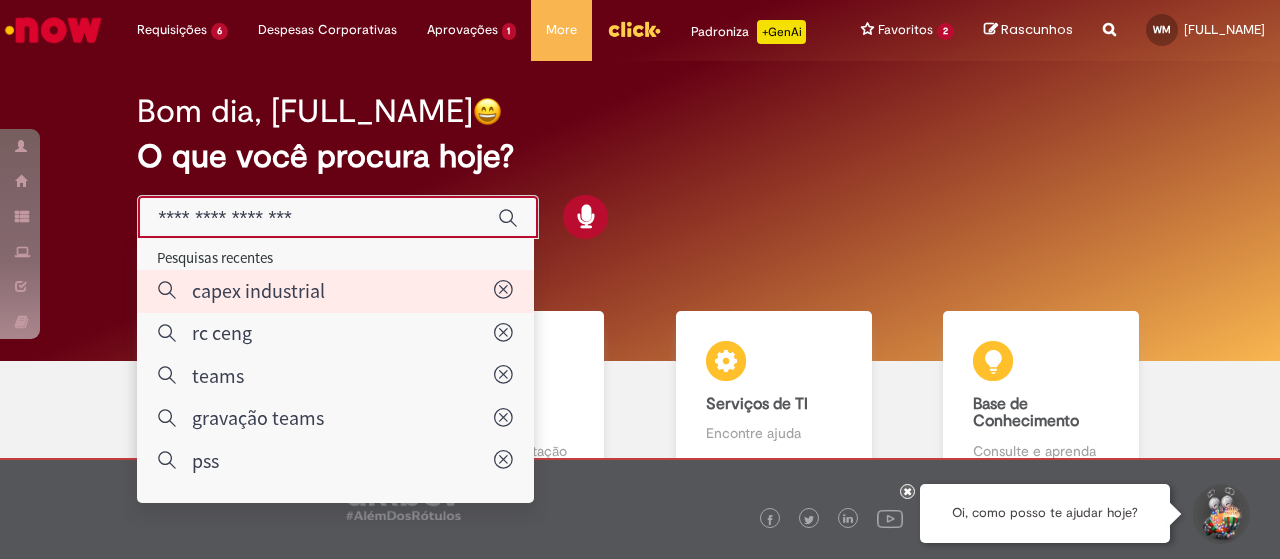 type on "**********" 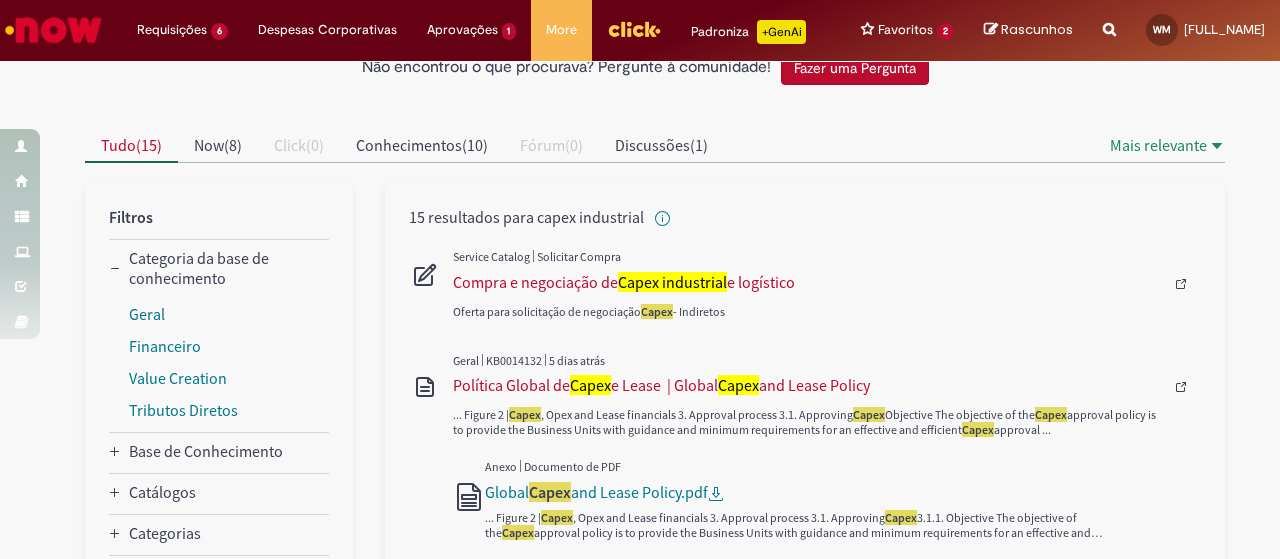 scroll, scrollTop: 141, scrollLeft: 0, axis: vertical 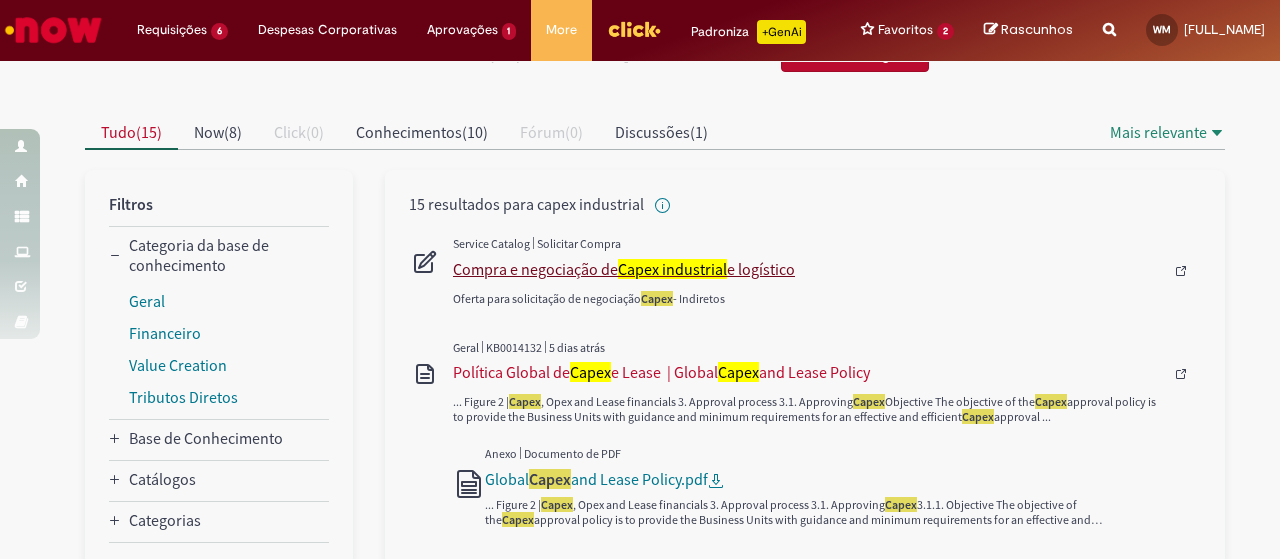 click on "Capex industrial" at bounding box center (672, 269) 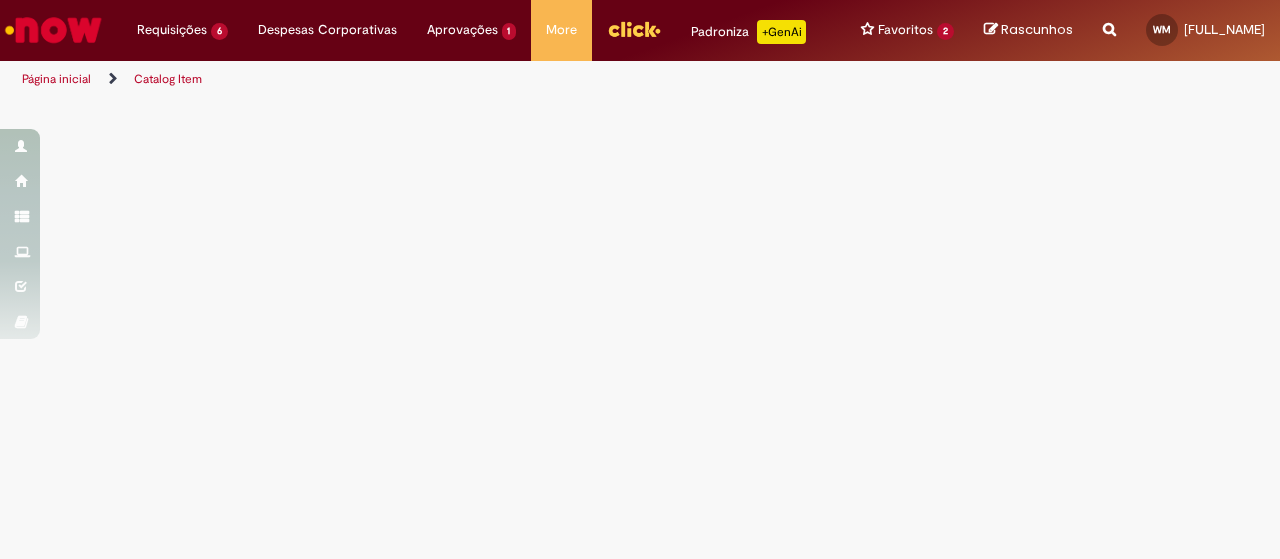scroll, scrollTop: 0, scrollLeft: 0, axis: both 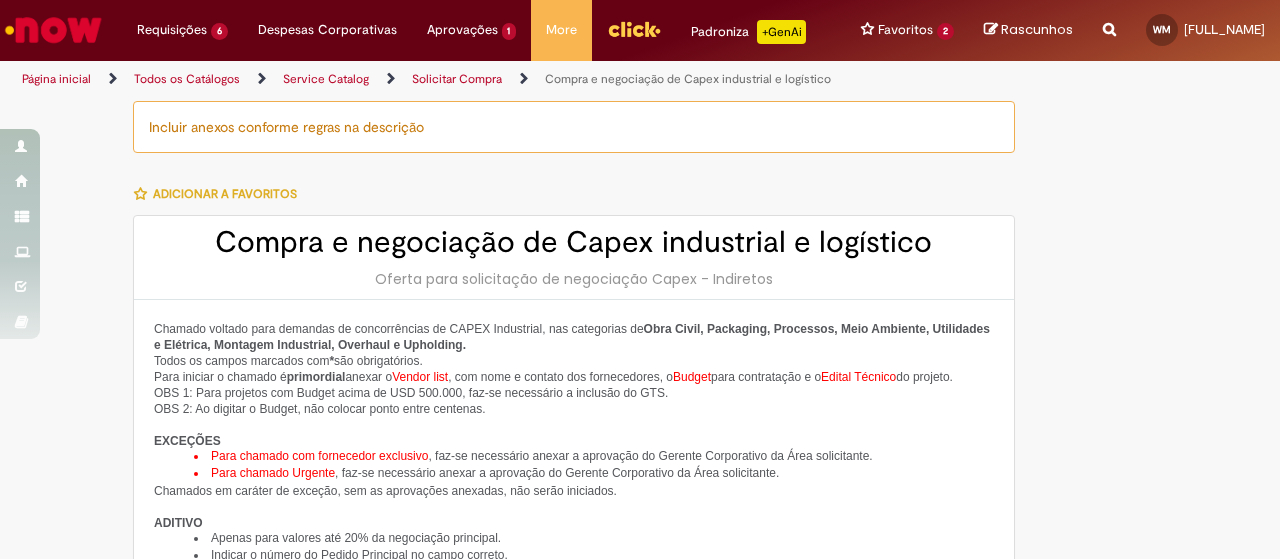 type on "********" 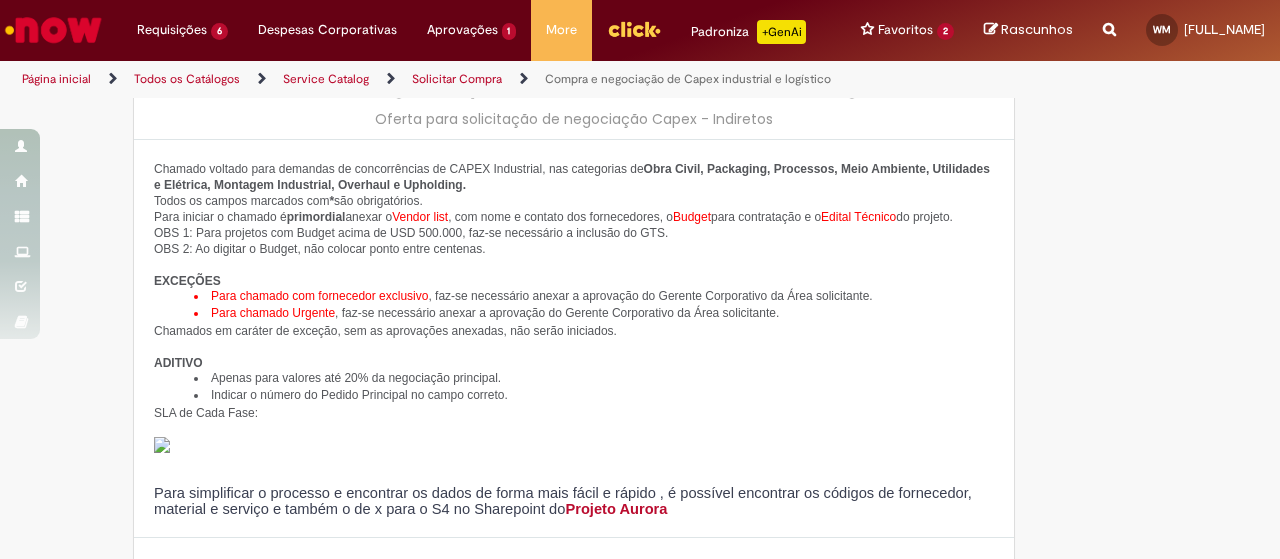 scroll, scrollTop: 182, scrollLeft: 0, axis: vertical 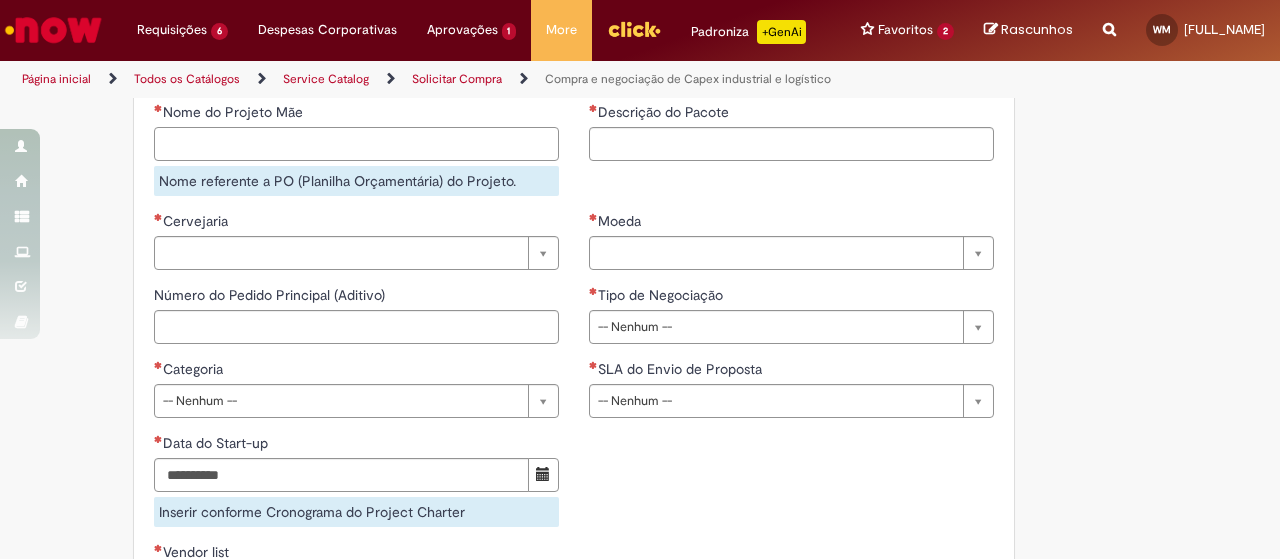 click on "Nome do Projeto Mãe" at bounding box center (356, 144) 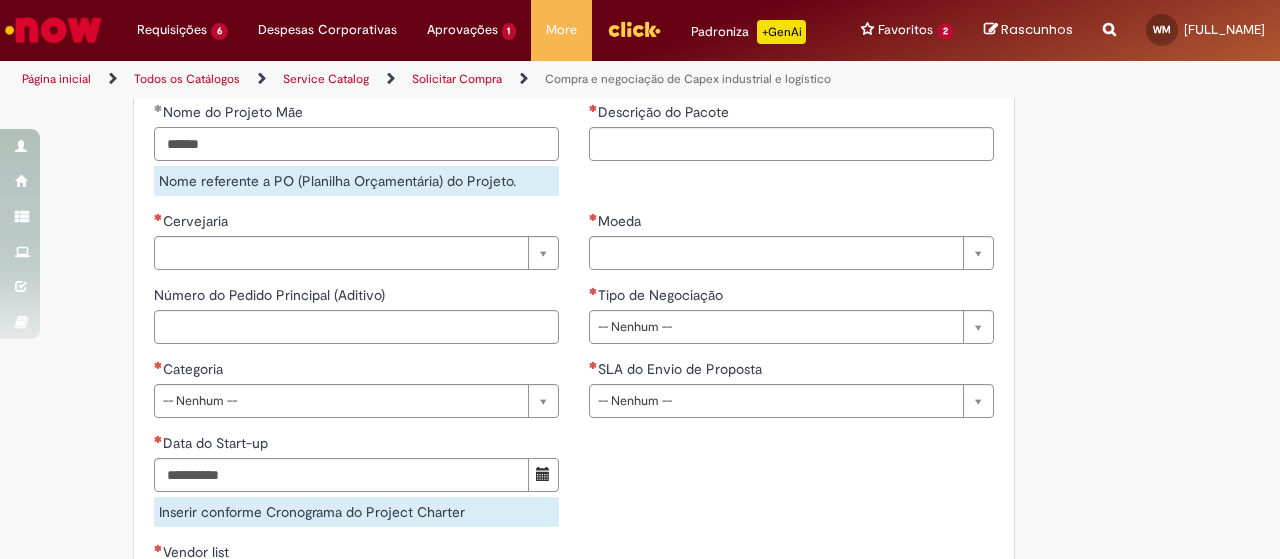 type on "******" 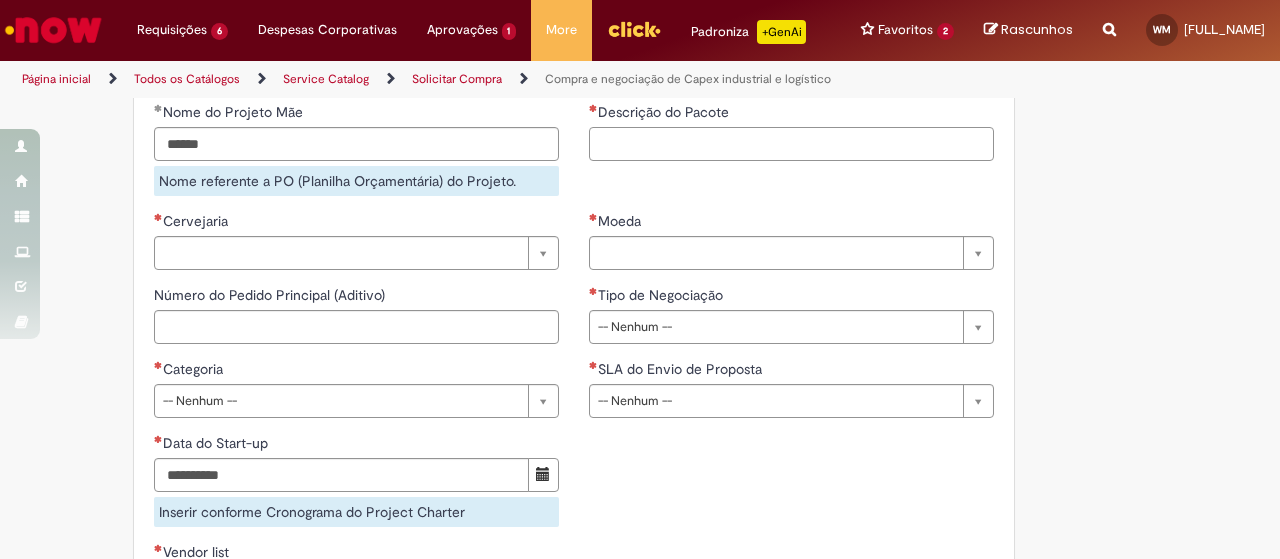 click on "Descrição do Pacote" at bounding box center (791, 144) 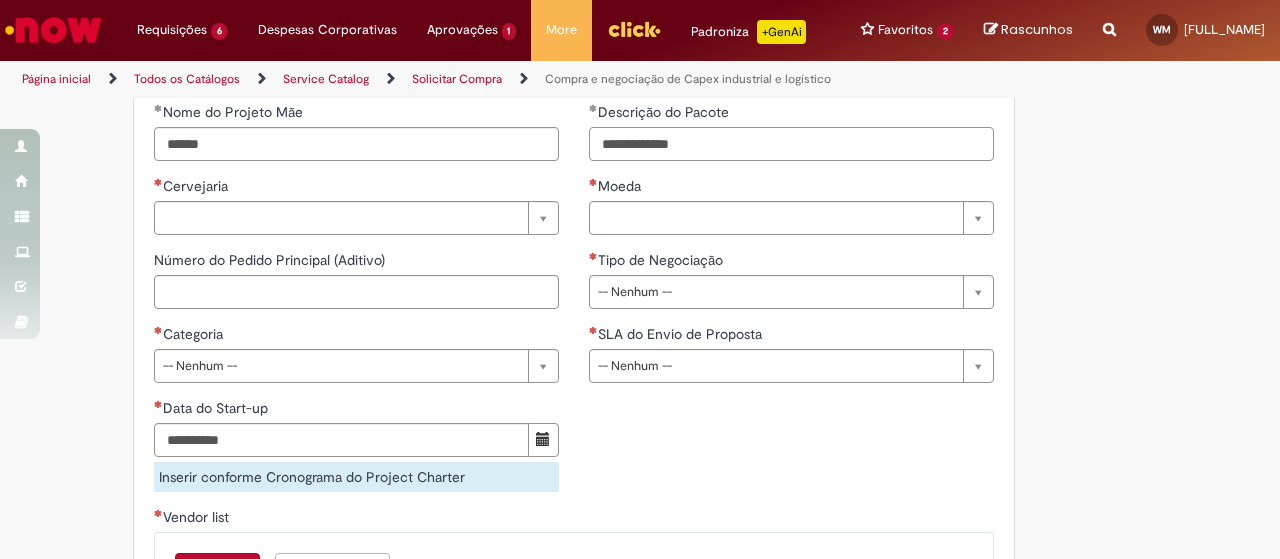 type on "**********" 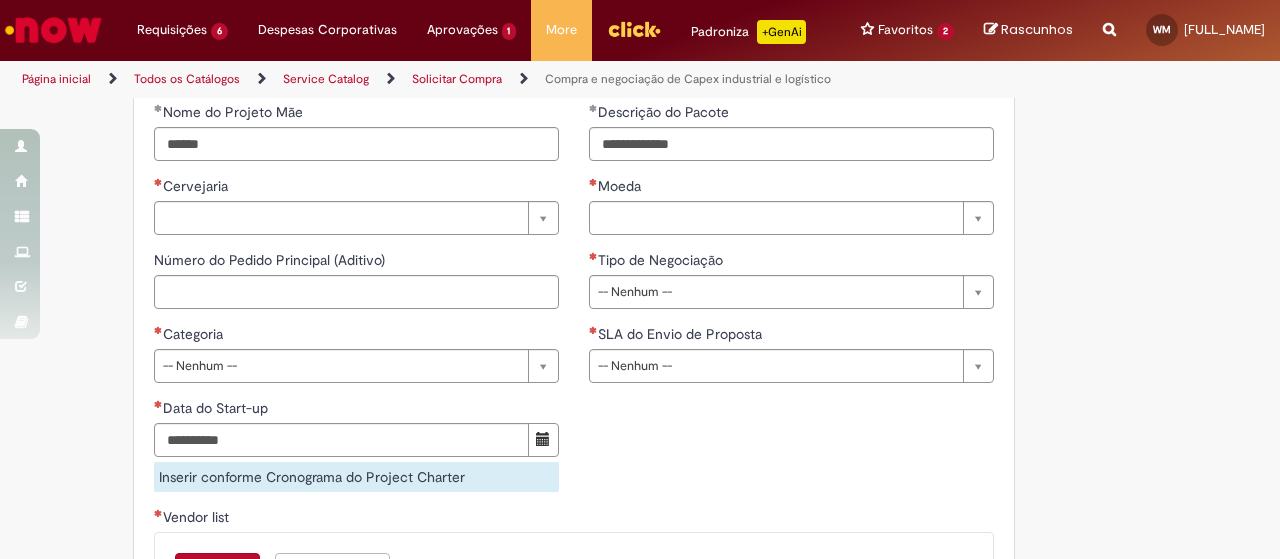 click on "Cervejaria" at bounding box center [356, 188] 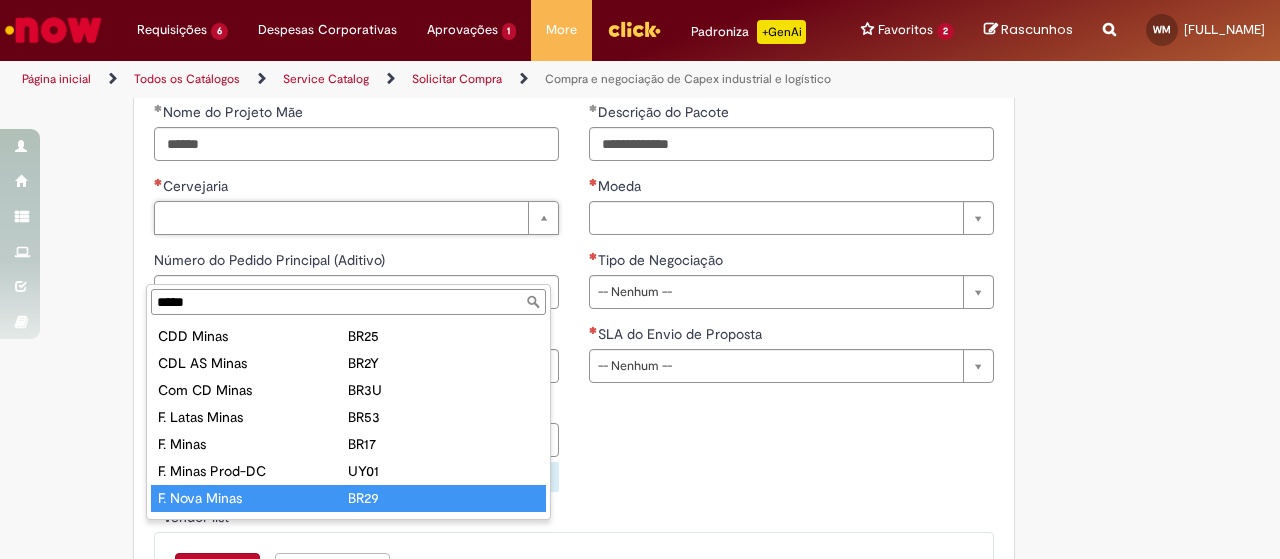 type on "*****" 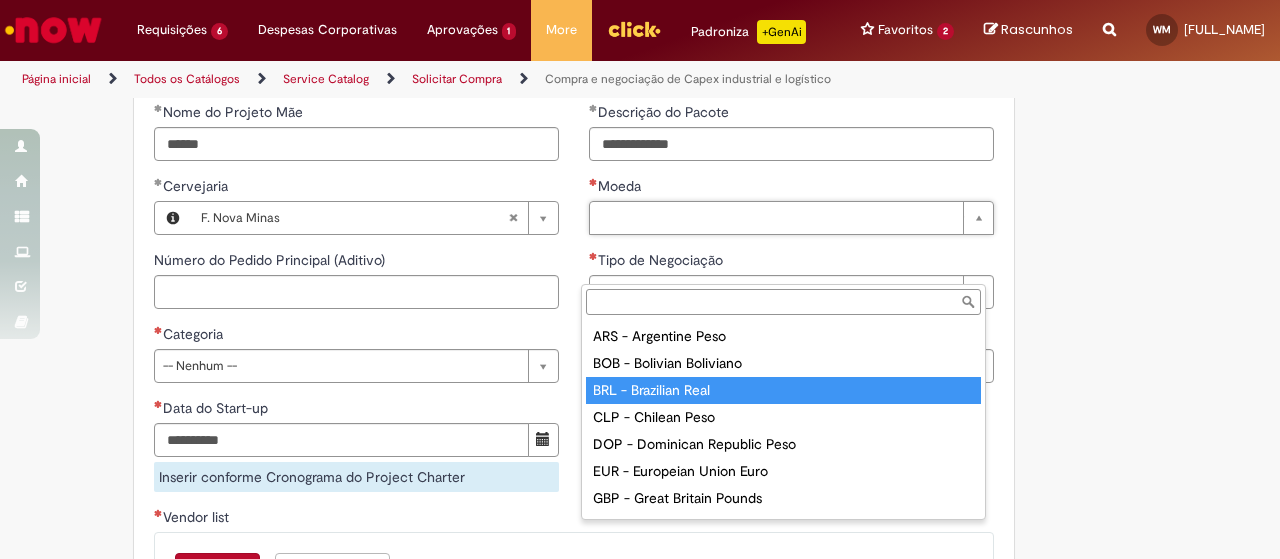 type on "**********" 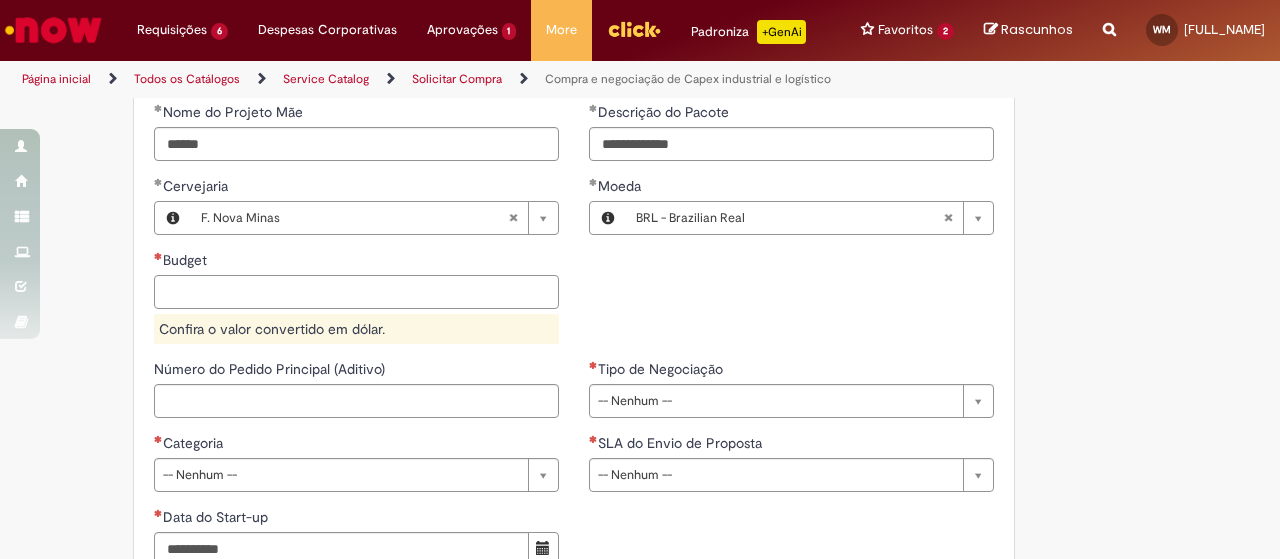 click on "Budget" at bounding box center (356, 292) 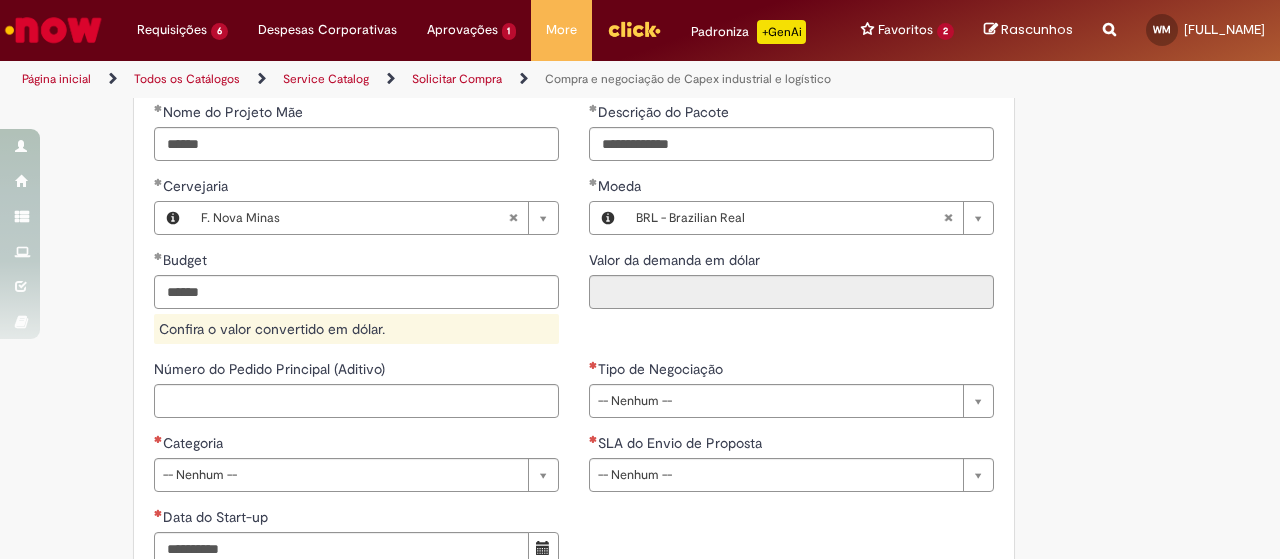 click on "Tipo de Negociação" at bounding box center (791, 371) 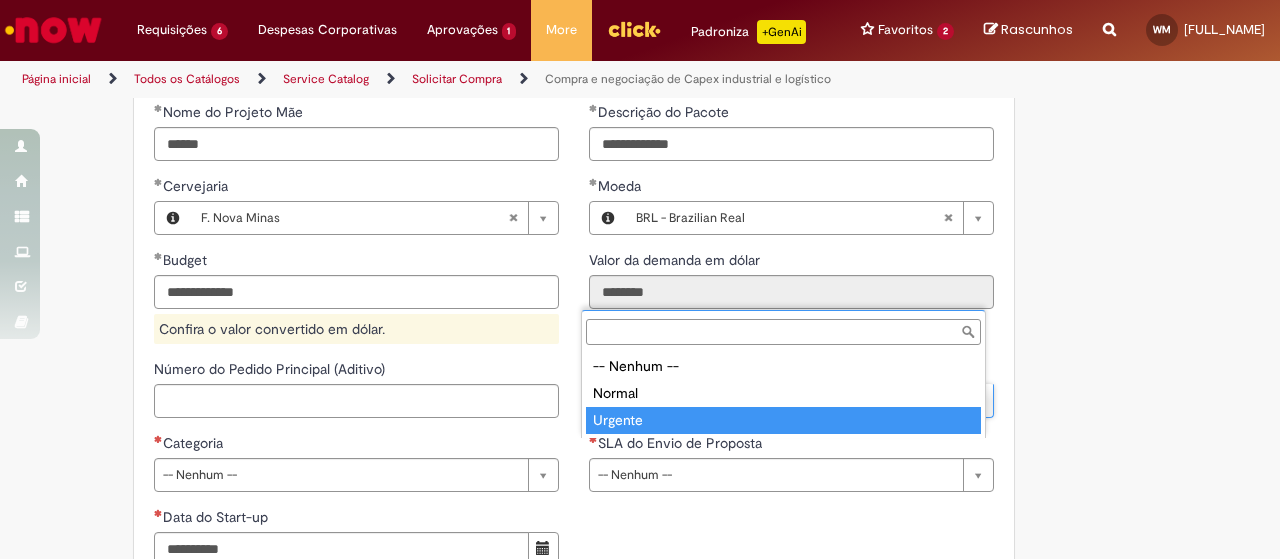 type on "*******" 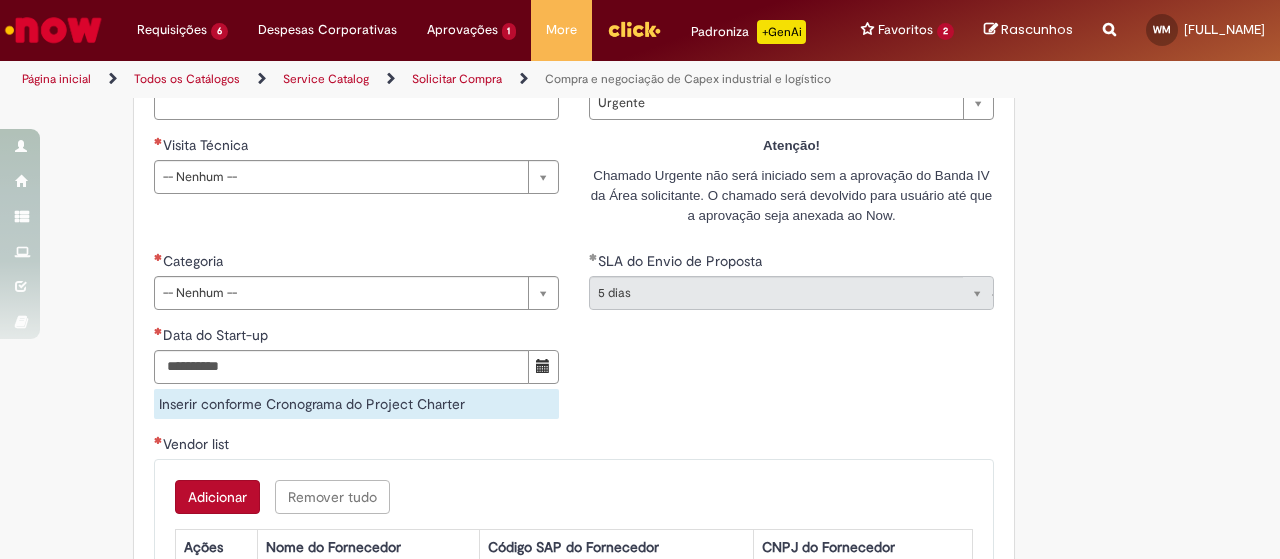scroll, scrollTop: 1268, scrollLeft: 0, axis: vertical 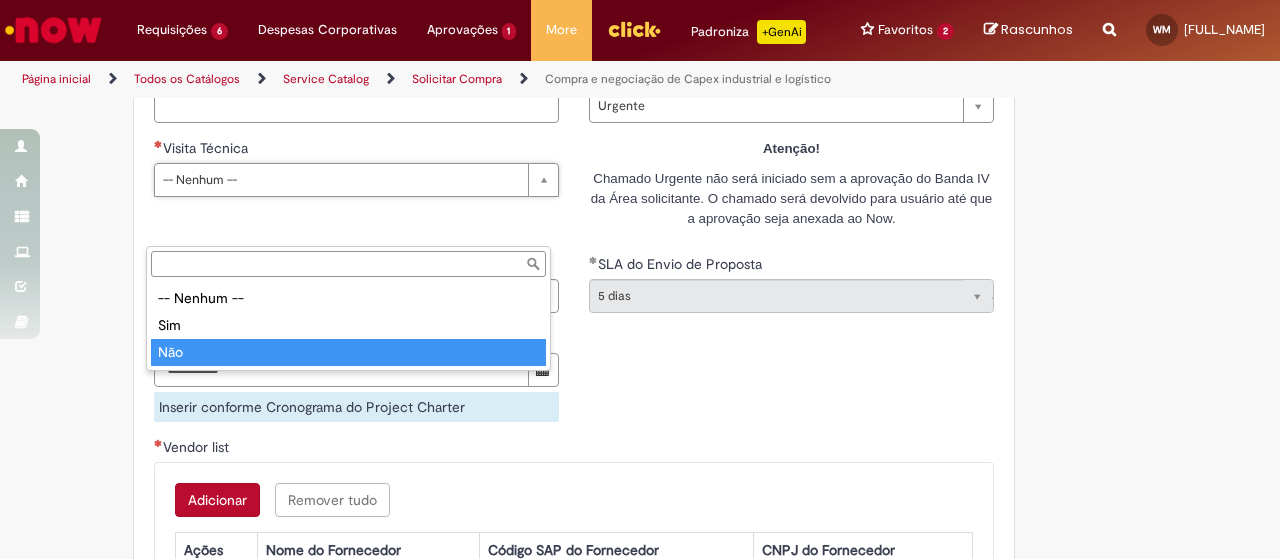 type on "***" 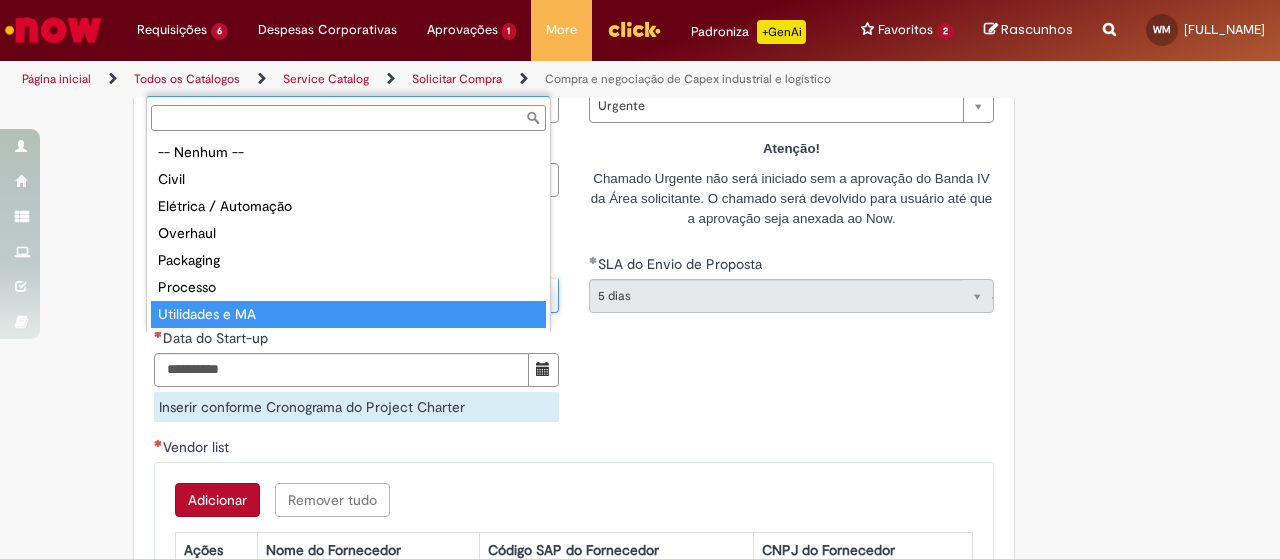 type on "**********" 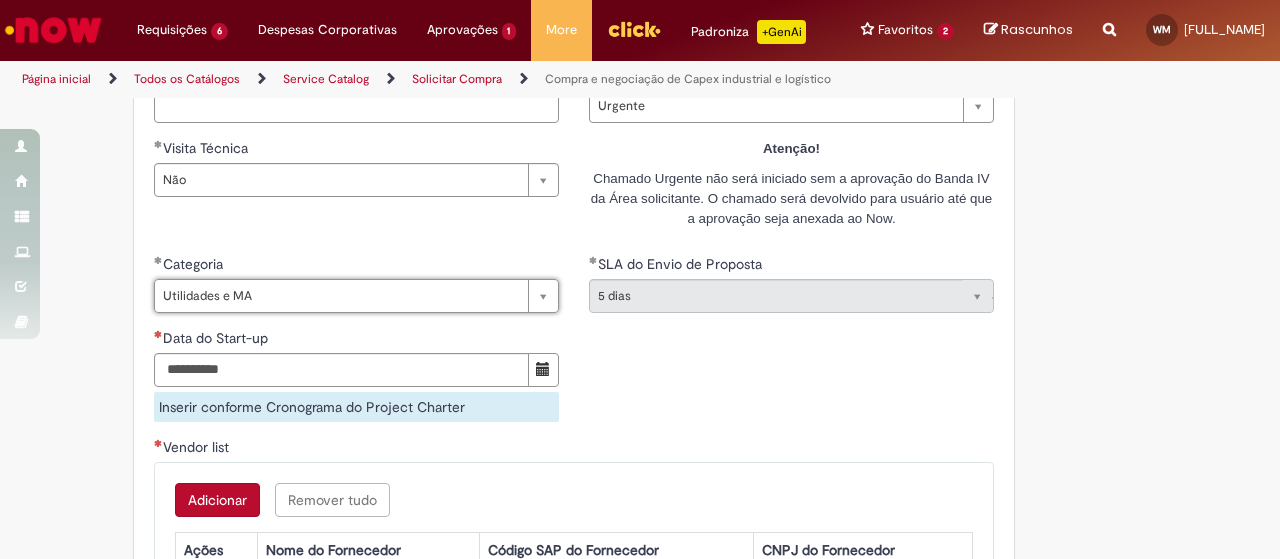 click on "**********" at bounding box center [574, 345] 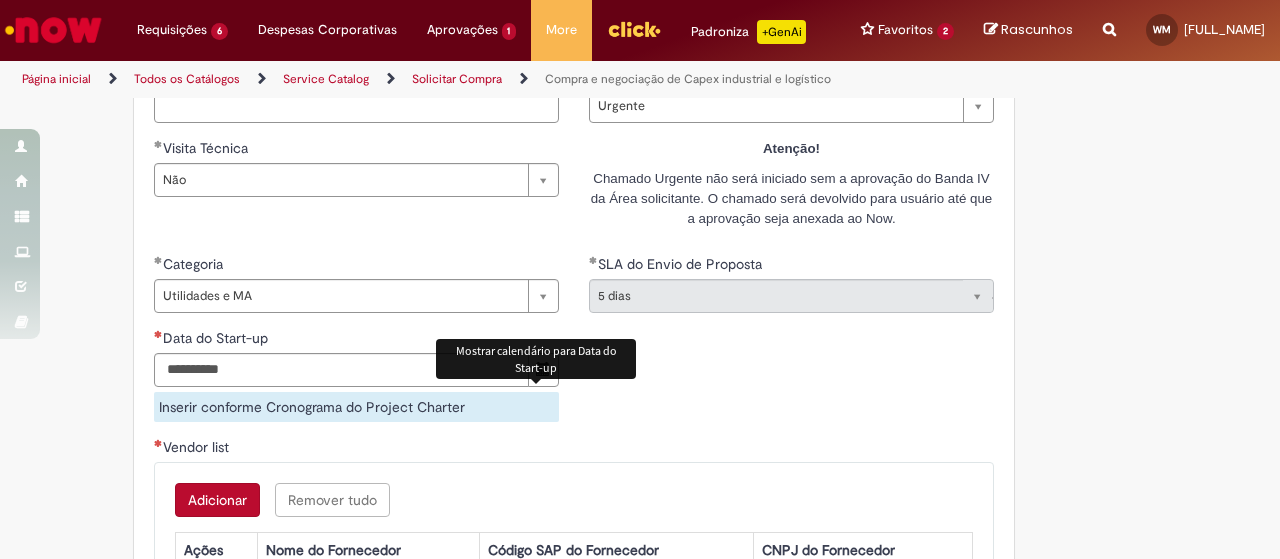 click at bounding box center (543, 369) 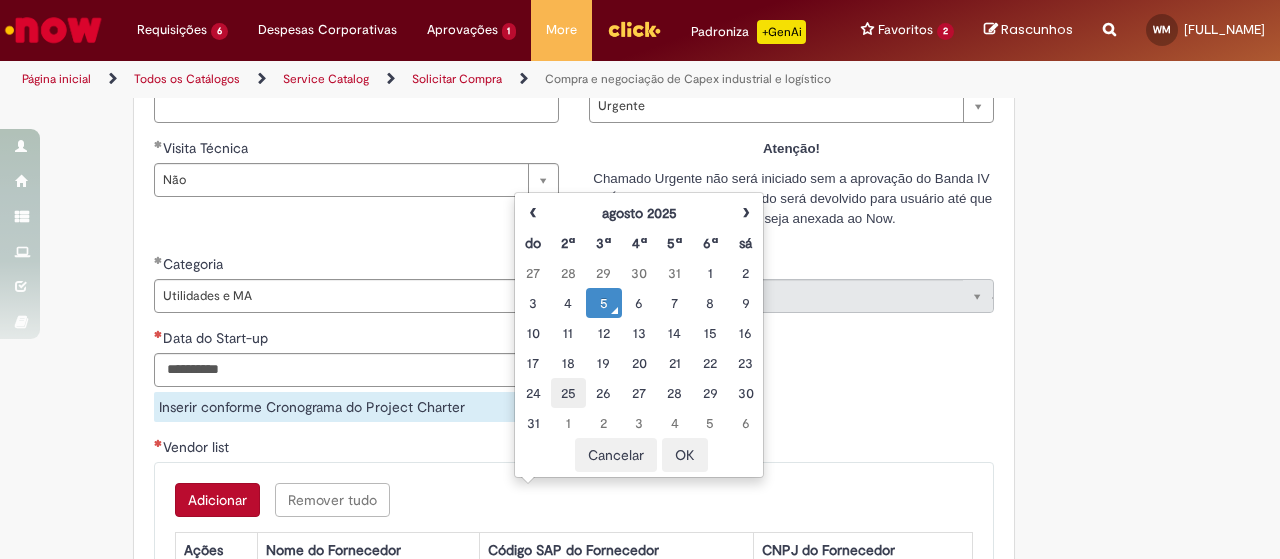 click on "25" at bounding box center [568, 393] 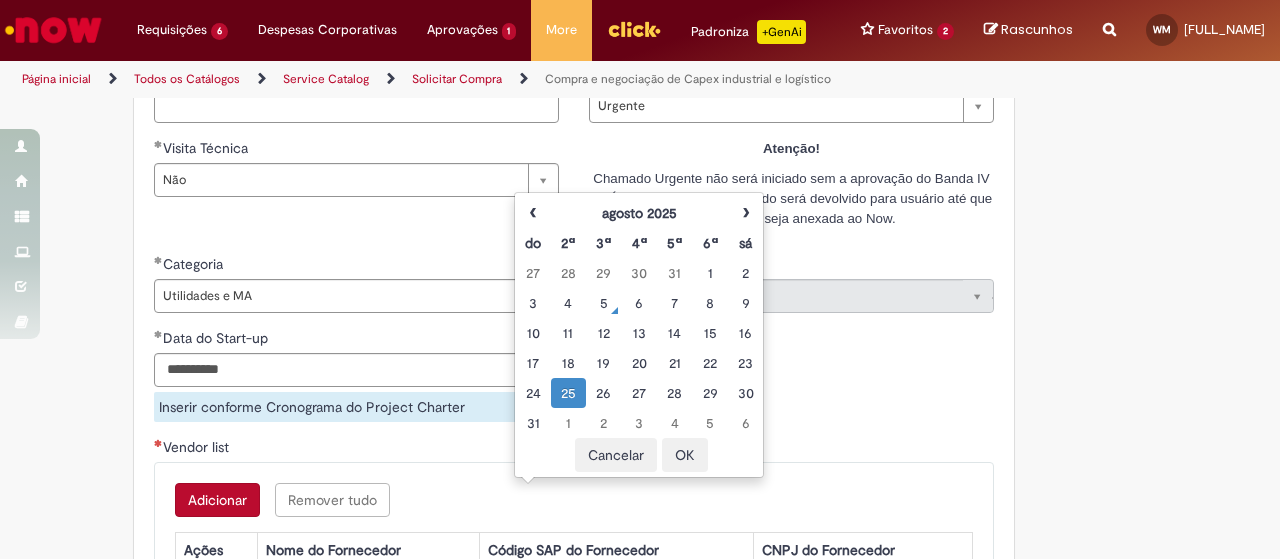 click on "OK" at bounding box center [685, 455] 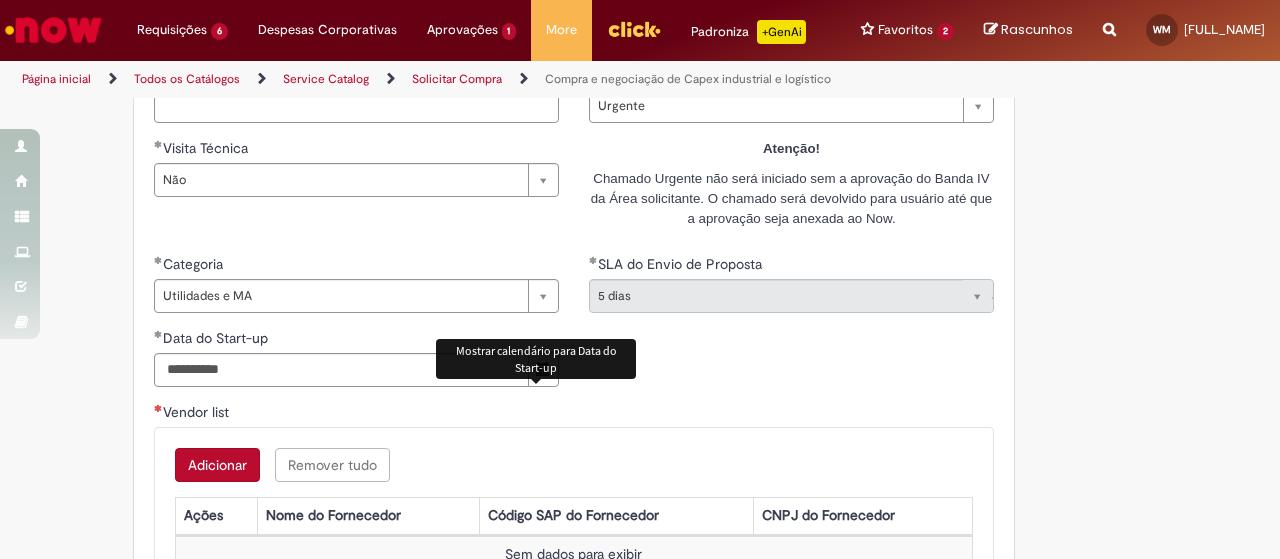 scroll, scrollTop: 1577, scrollLeft: 0, axis: vertical 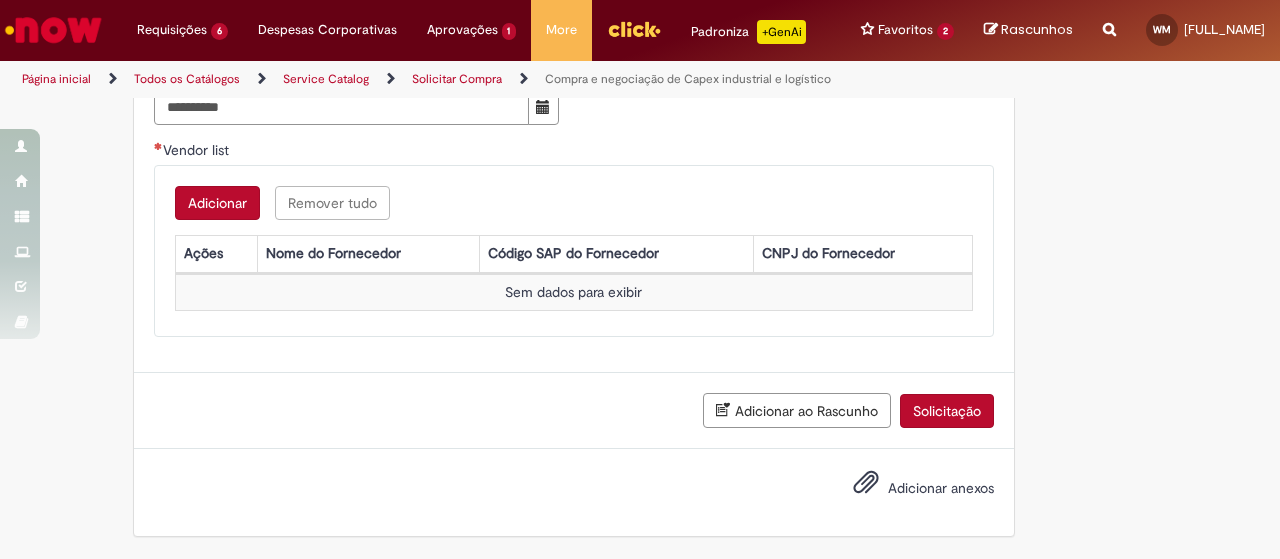 click on "Adicionar anexos" at bounding box center (941, 489) 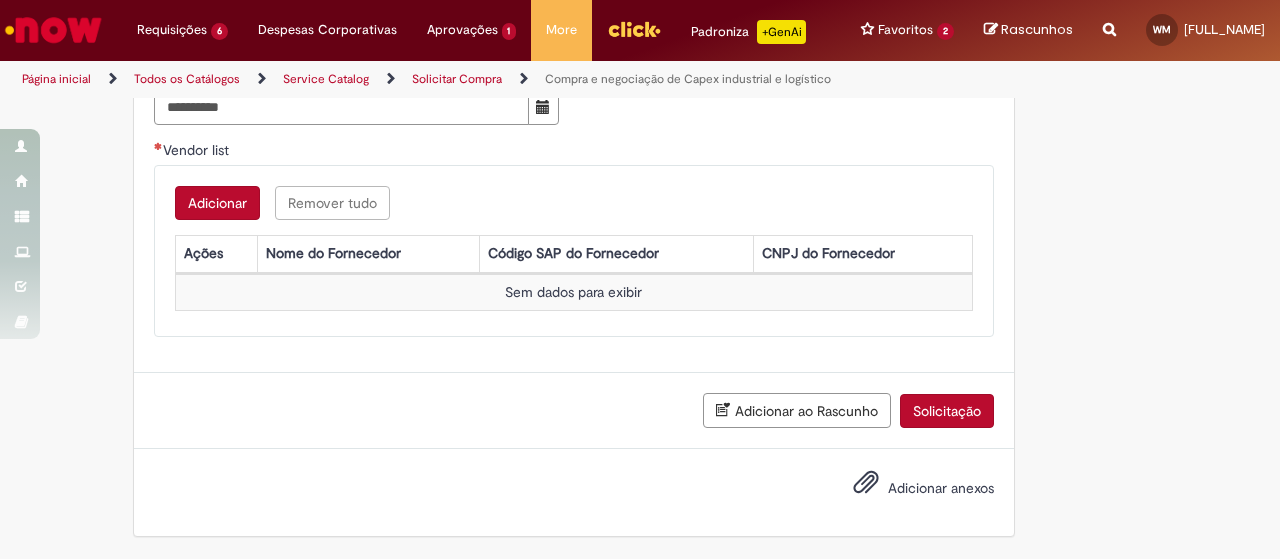 click on "Adicionar" at bounding box center [217, 203] 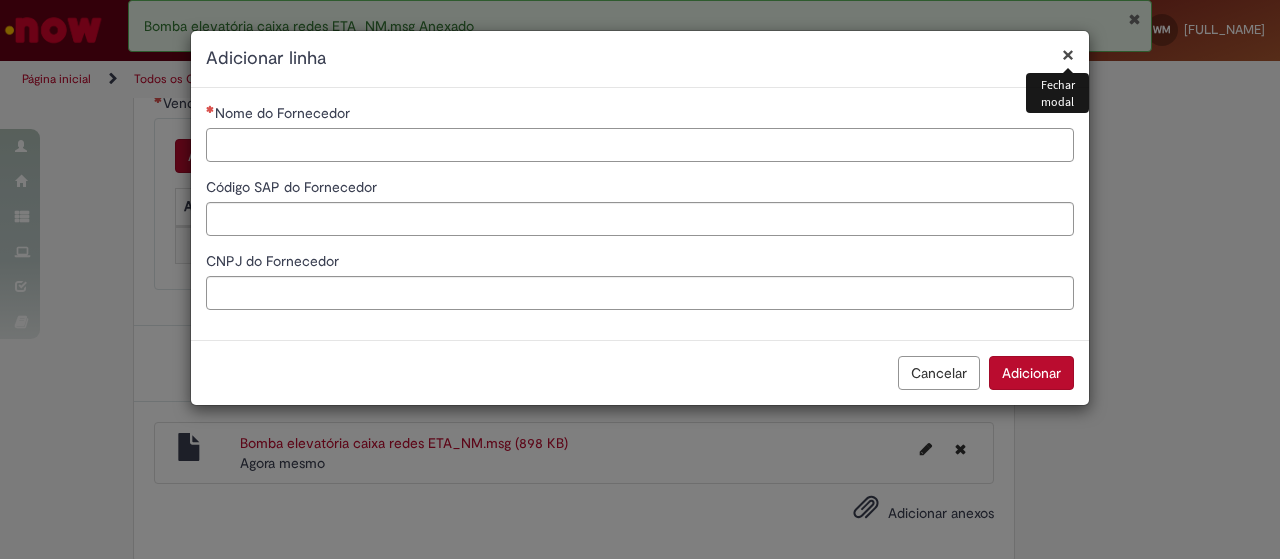 click on "Nome do Fornecedor" at bounding box center [640, 145] 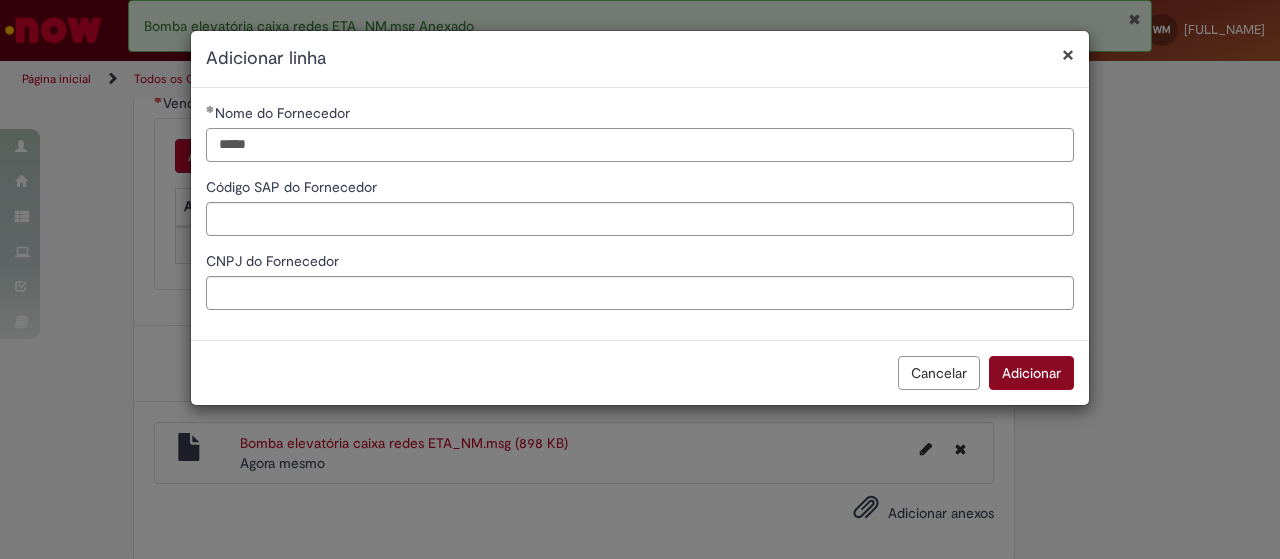 type on "*****" 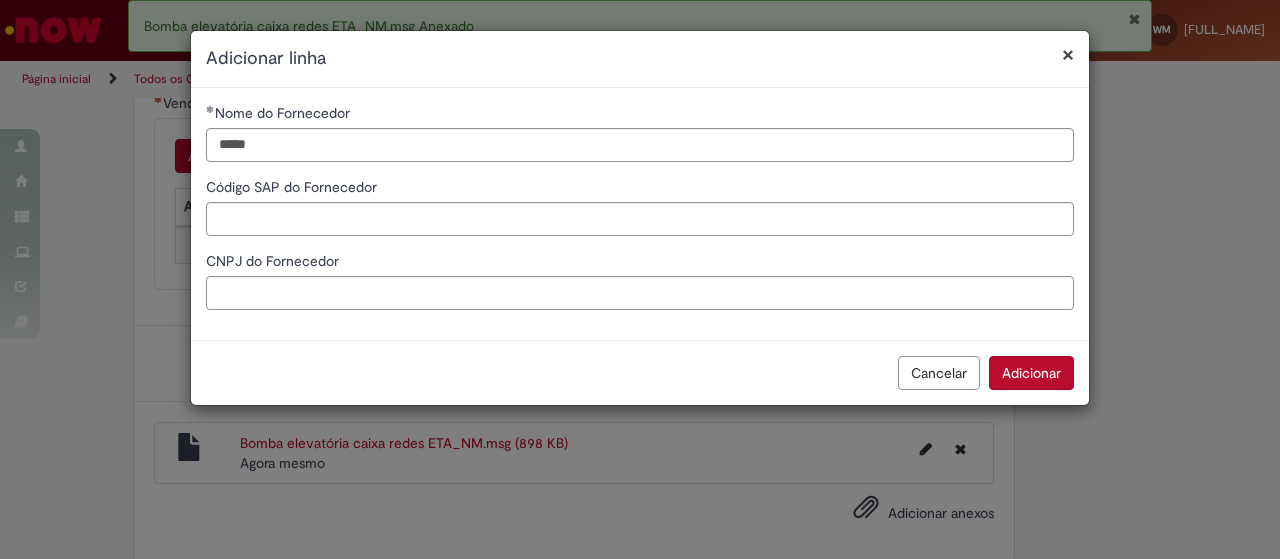 click on "Adicionar" at bounding box center (1031, 373) 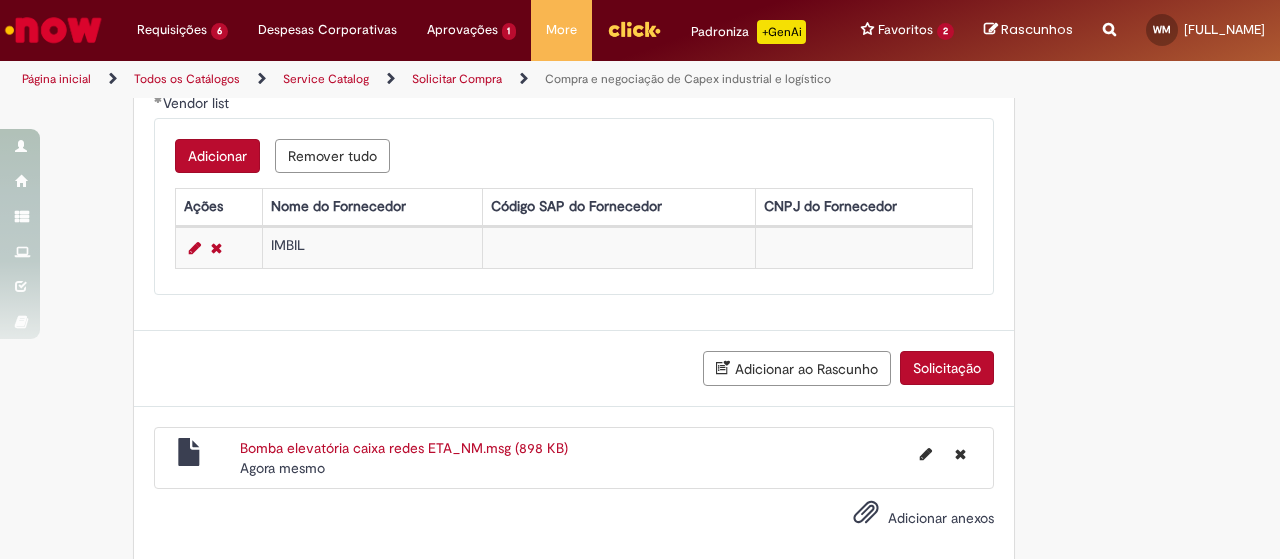 scroll, scrollTop: 1652, scrollLeft: 0, axis: vertical 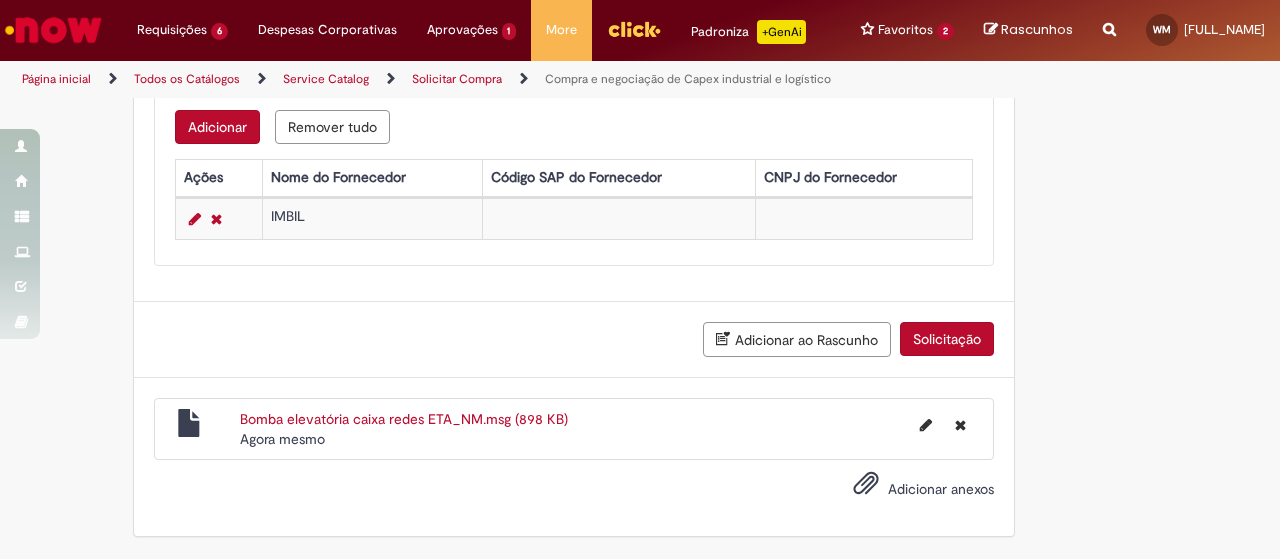 click on "Solicitação" at bounding box center [947, 339] 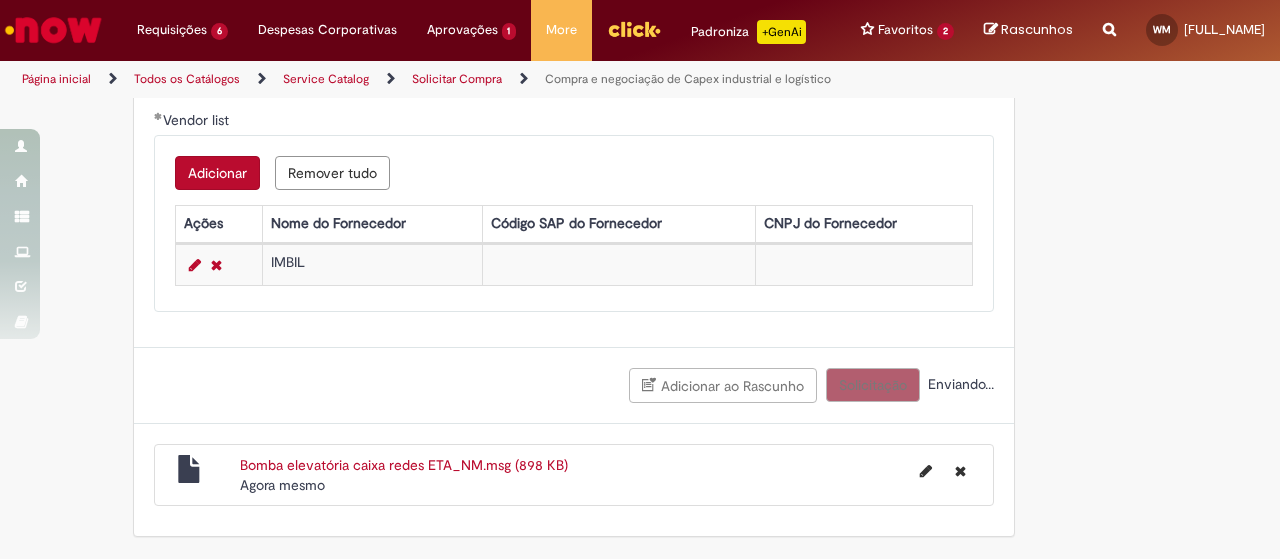 scroll, scrollTop: 1607, scrollLeft: 0, axis: vertical 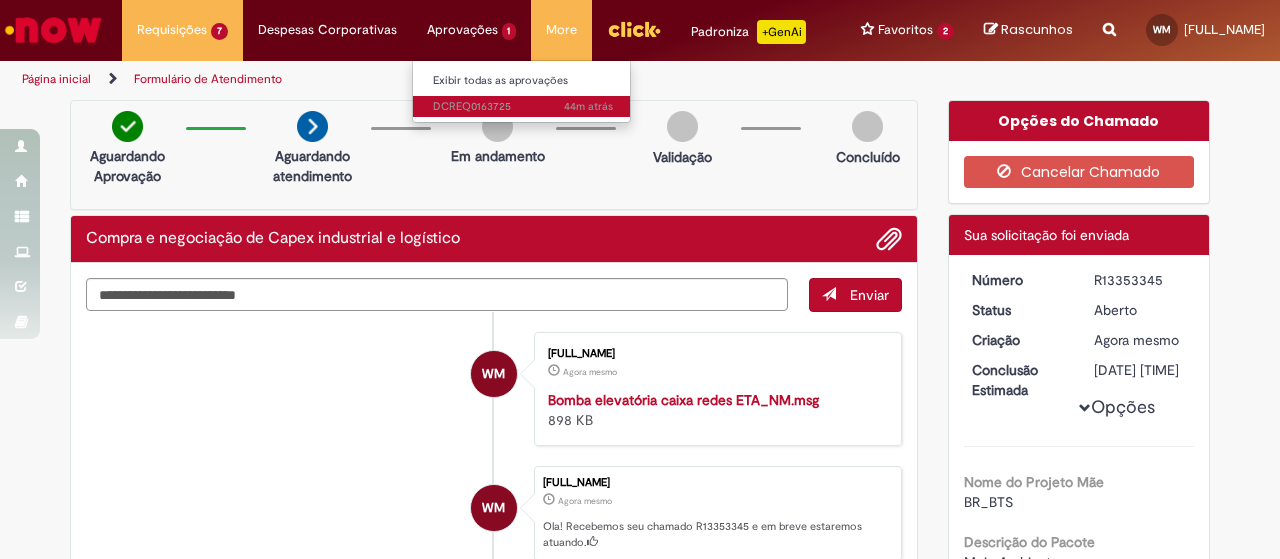 click on "[TIME] atrás [TIME] atrás  DCREQ0163725" at bounding box center [523, 107] 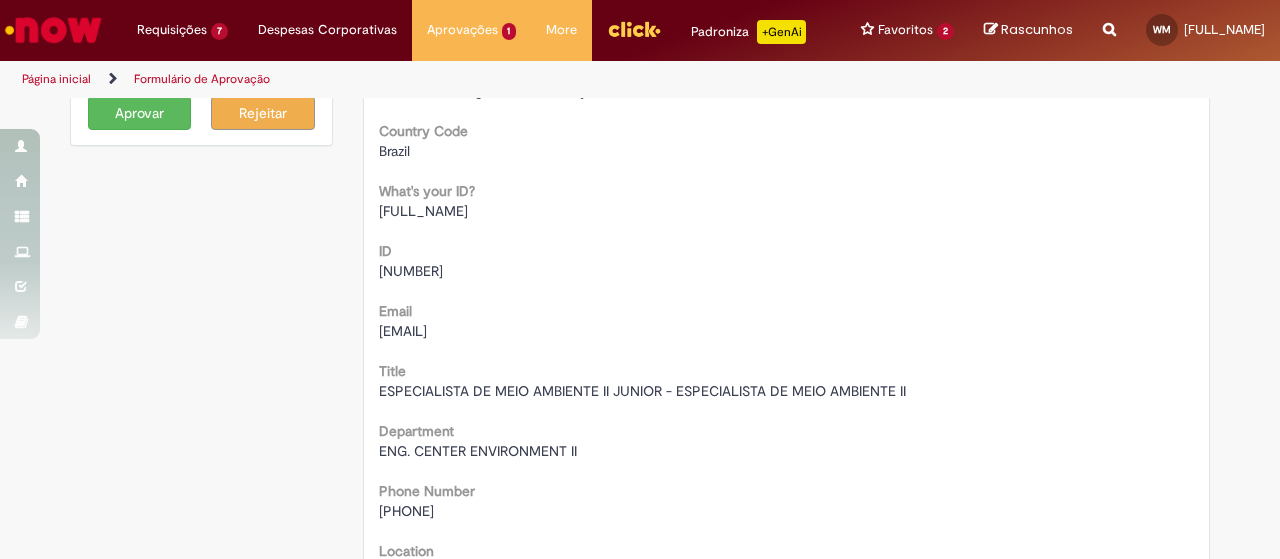 scroll, scrollTop: 0, scrollLeft: 0, axis: both 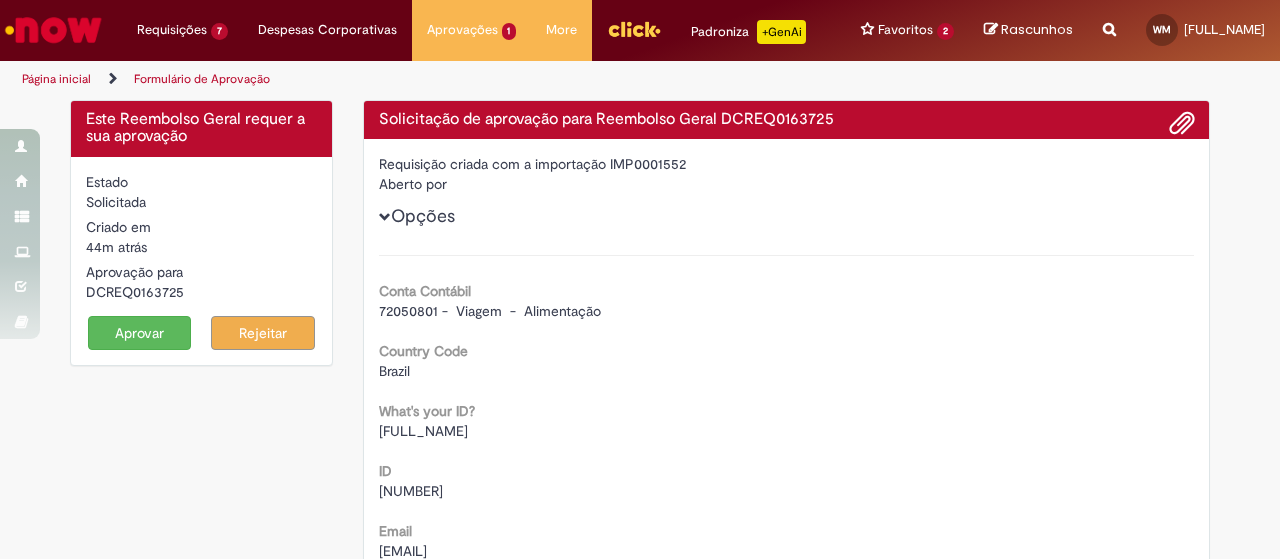 click on "Aprovar" at bounding box center (140, 333) 